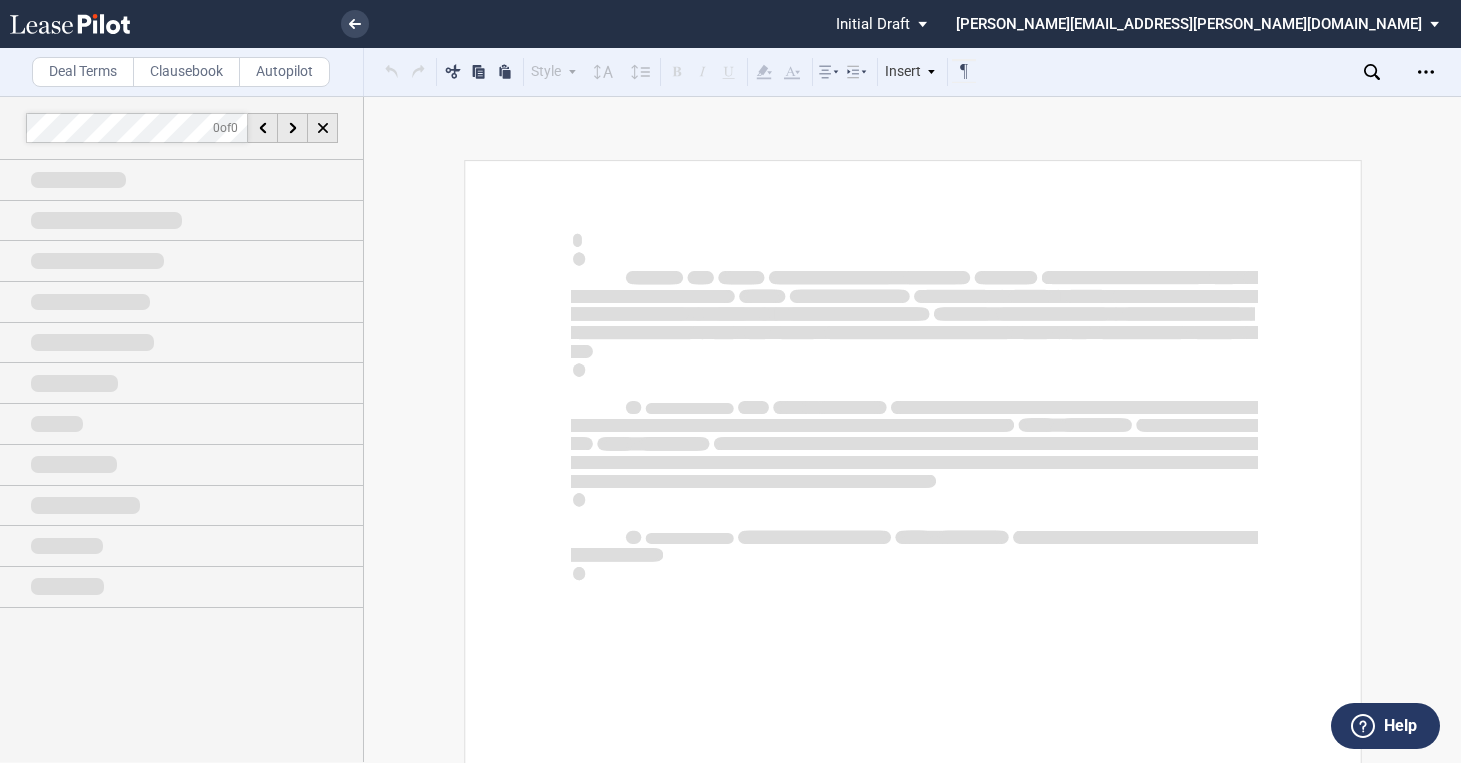 scroll, scrollTop: 0, scrollLeft: 0, axis: both 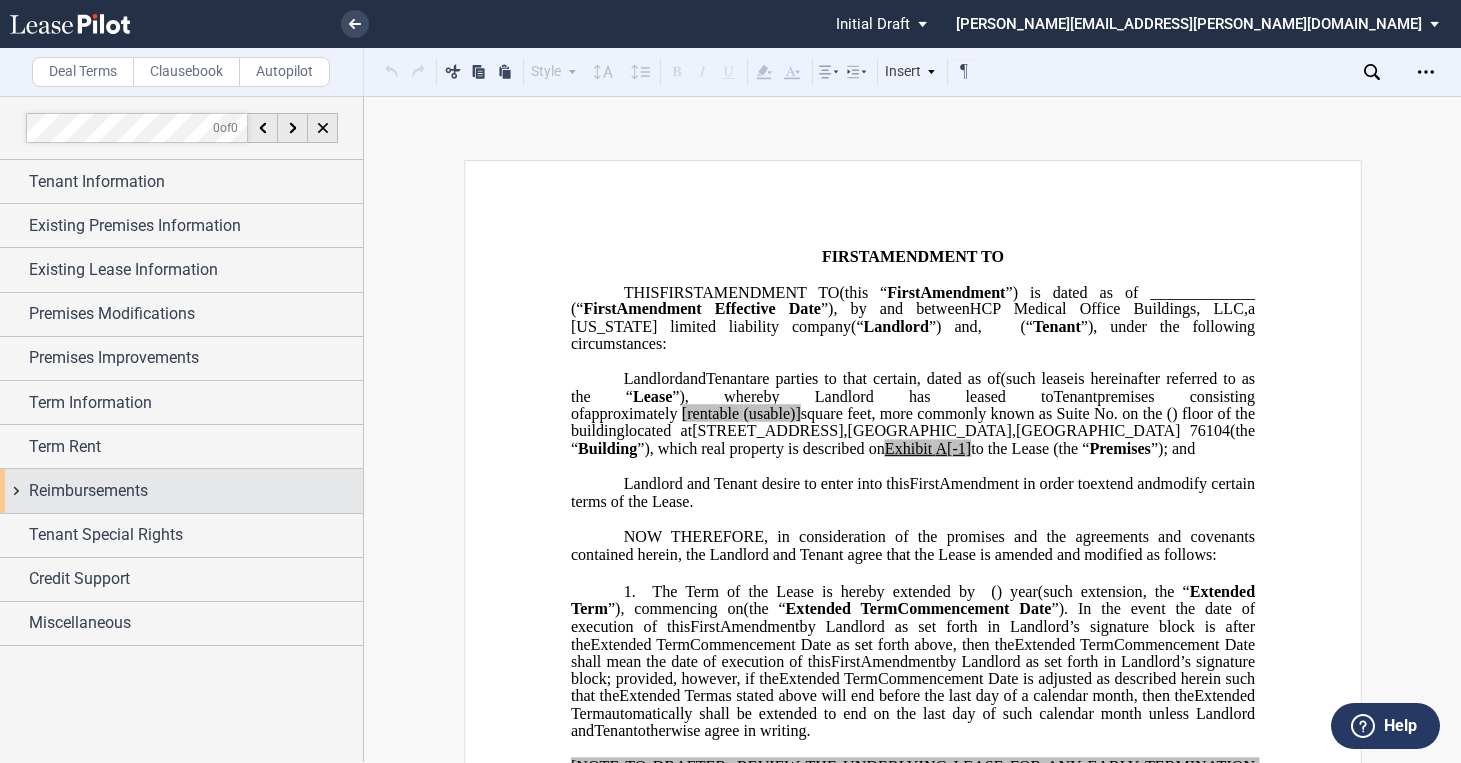 click on "Reimbursements" at bounding box center [181, 490] 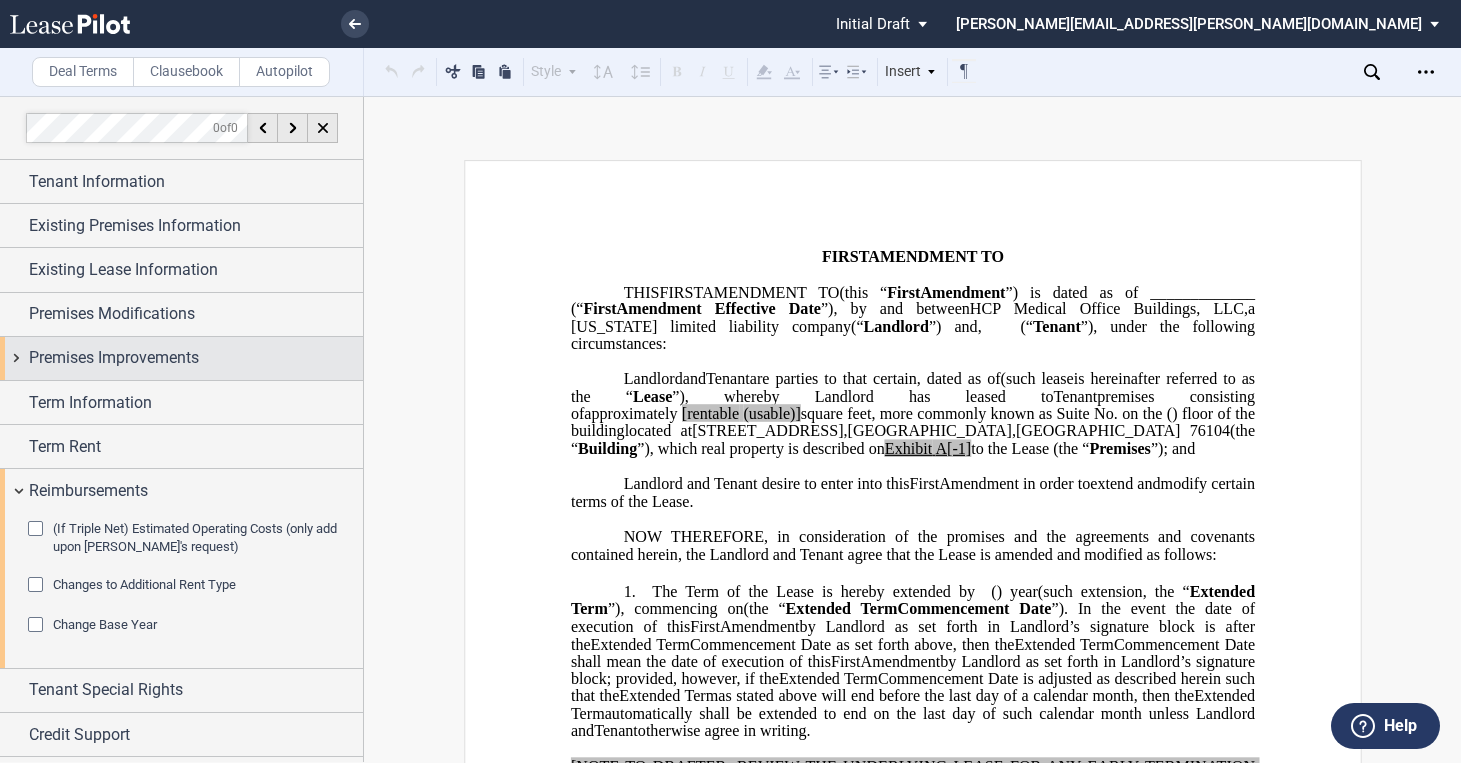 click on "Premises Improvements" at bounding box center [181, 358] 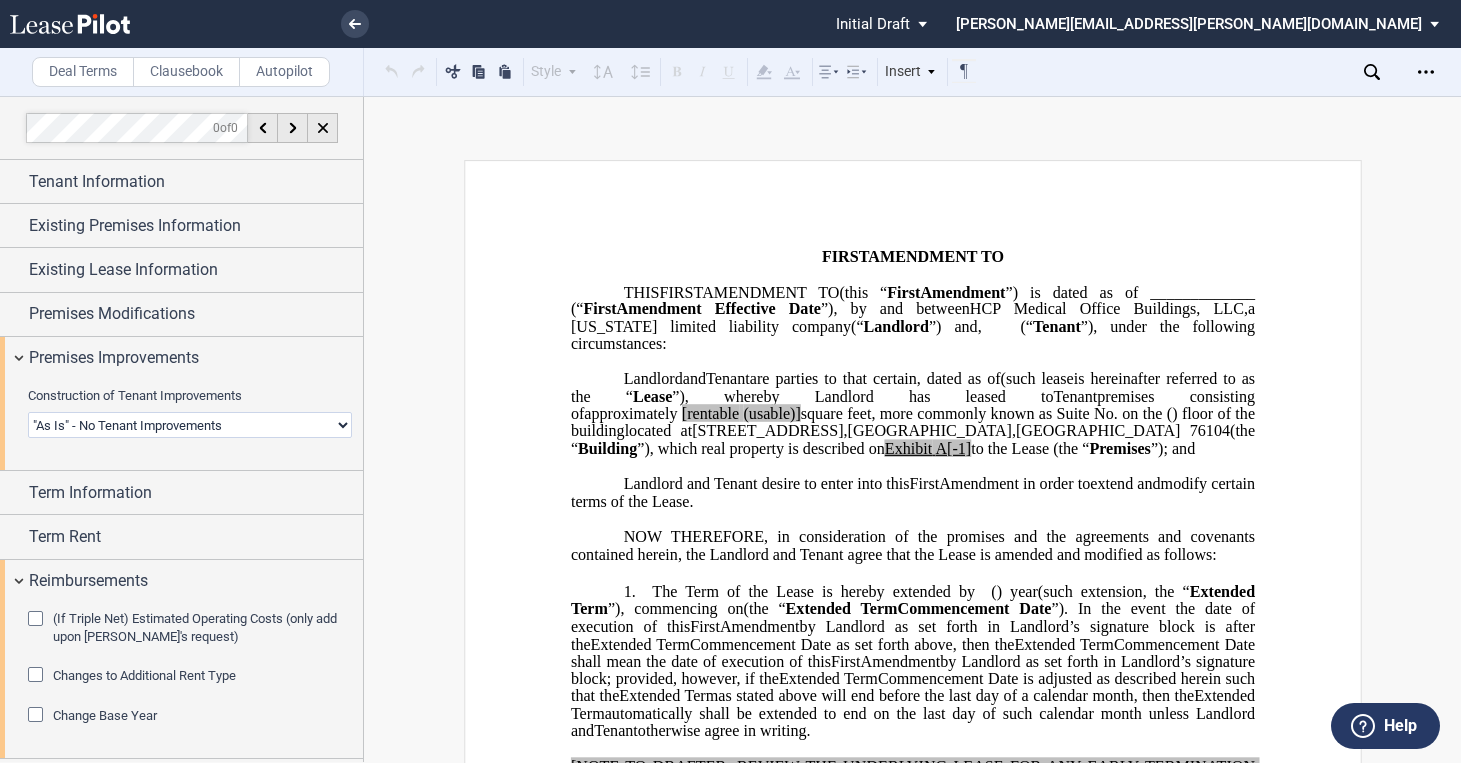 click on "Landlord Constructs Tenant Improvements
Tenant Constructs Tenant Improvements
"As Is" - No Tenant Improvements" at bounding box center [190, 425] 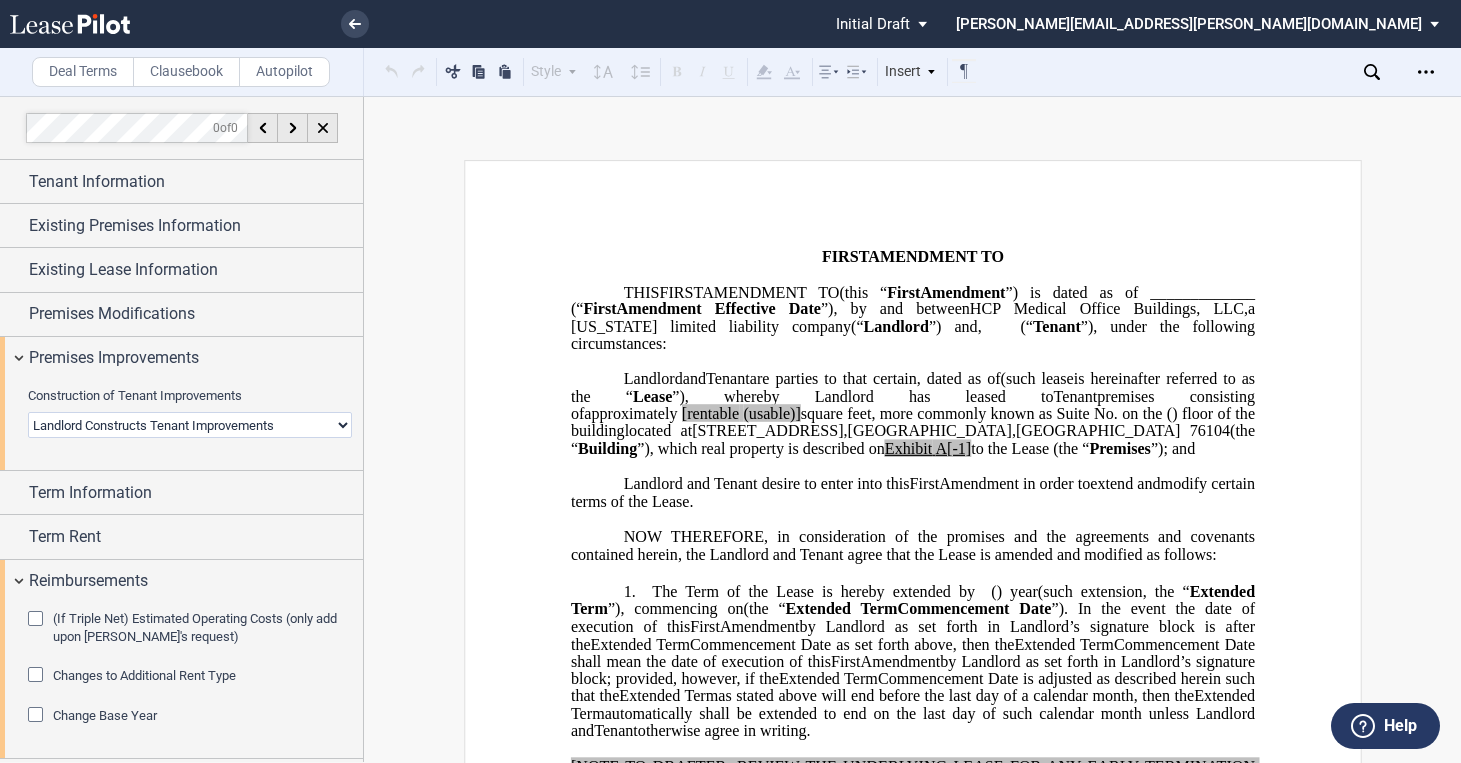 click on "Landlord Constructs Tenant Improvements
Tenant Constructs Tenant Improvements
"As Is" - No Tenant Improvements" at bounding box center [190, 425] 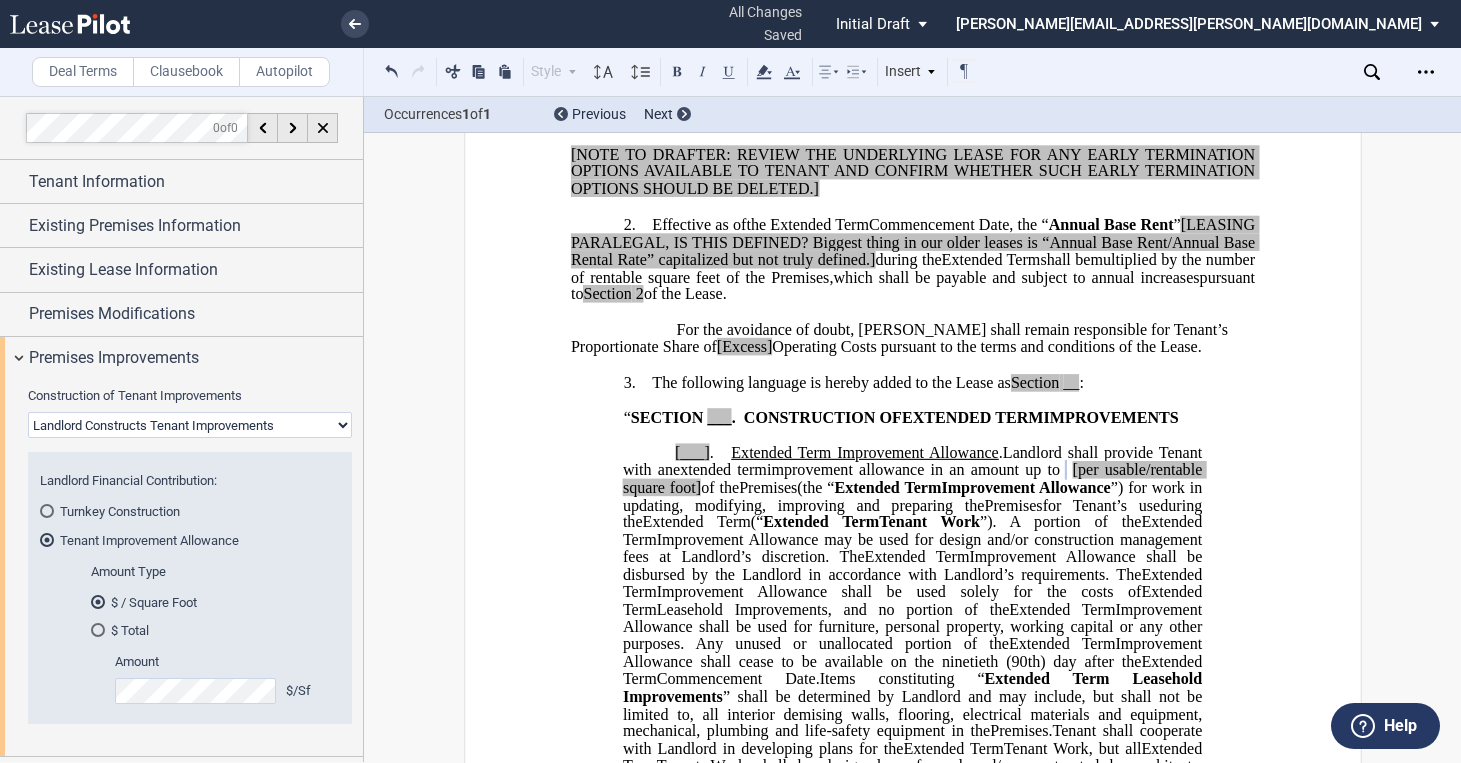 scroll, scrollTop: 750, scrollLeft: 0, axis: vertical 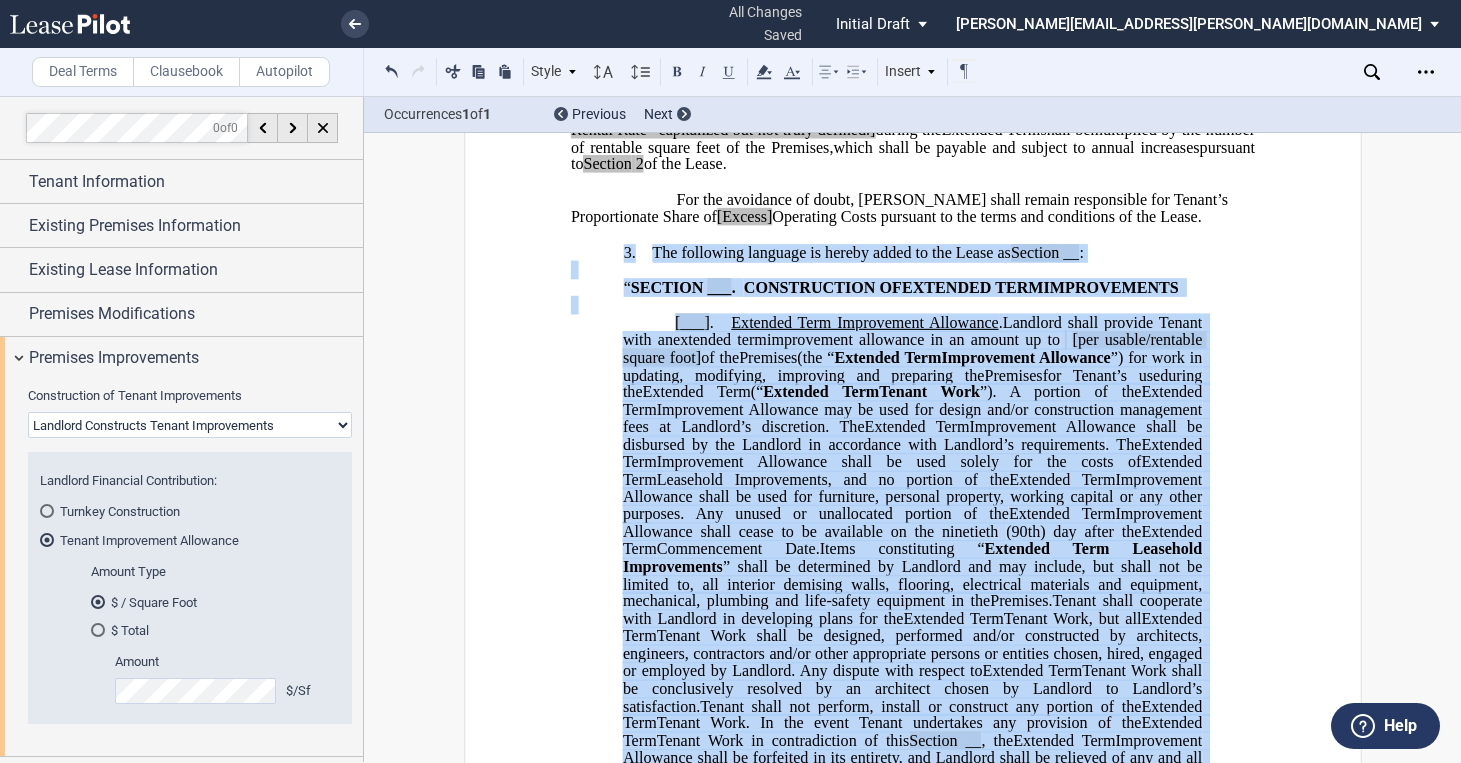 drag, startPoint x: 1101, startPoint y: 609, endPoint x: 615, endPoint y: 285, distance: 584.0993 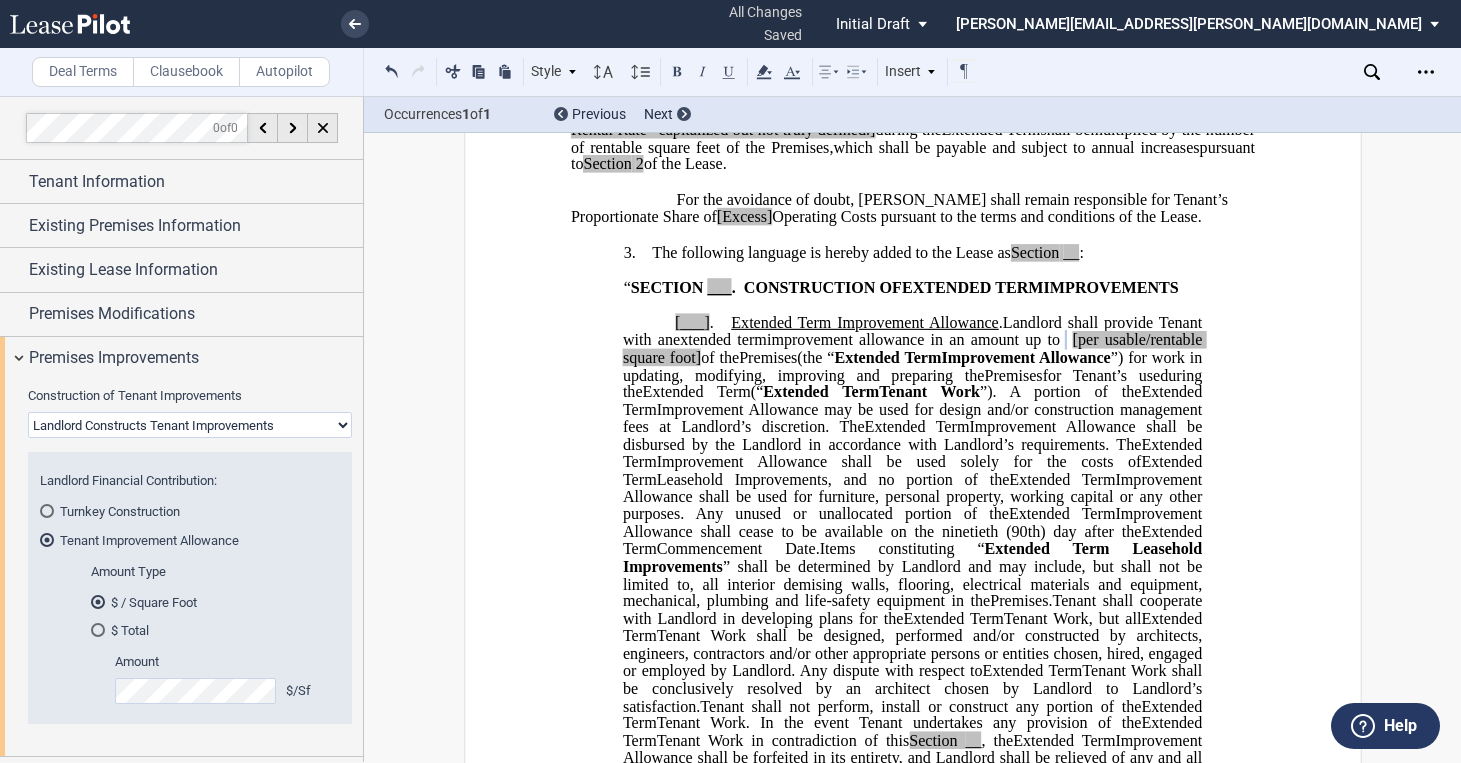 drag, startPoint x: 787, startPoint y: 285, endPoint x: 763, endPoint y: 295, distance: 26 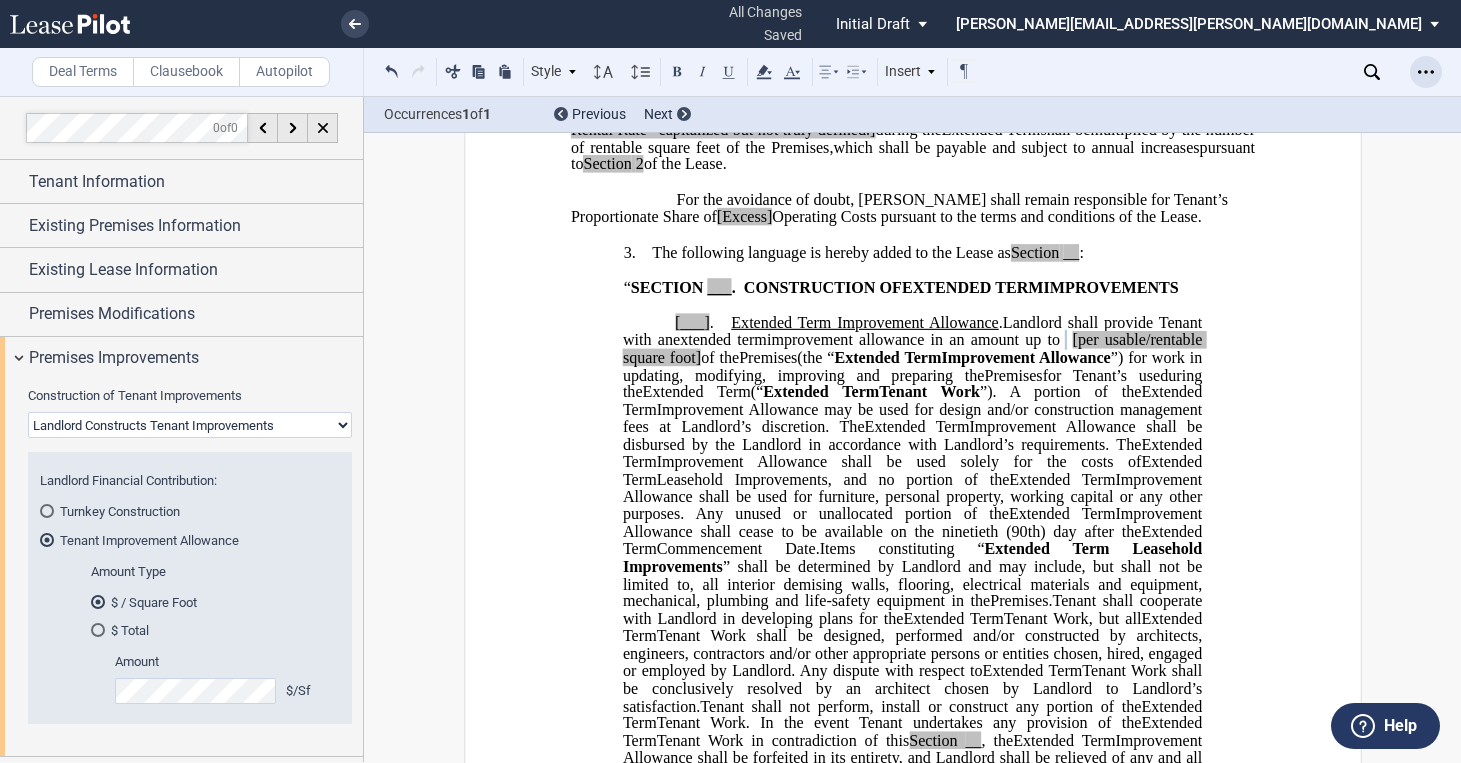 click at bounding box center [1426, 72] 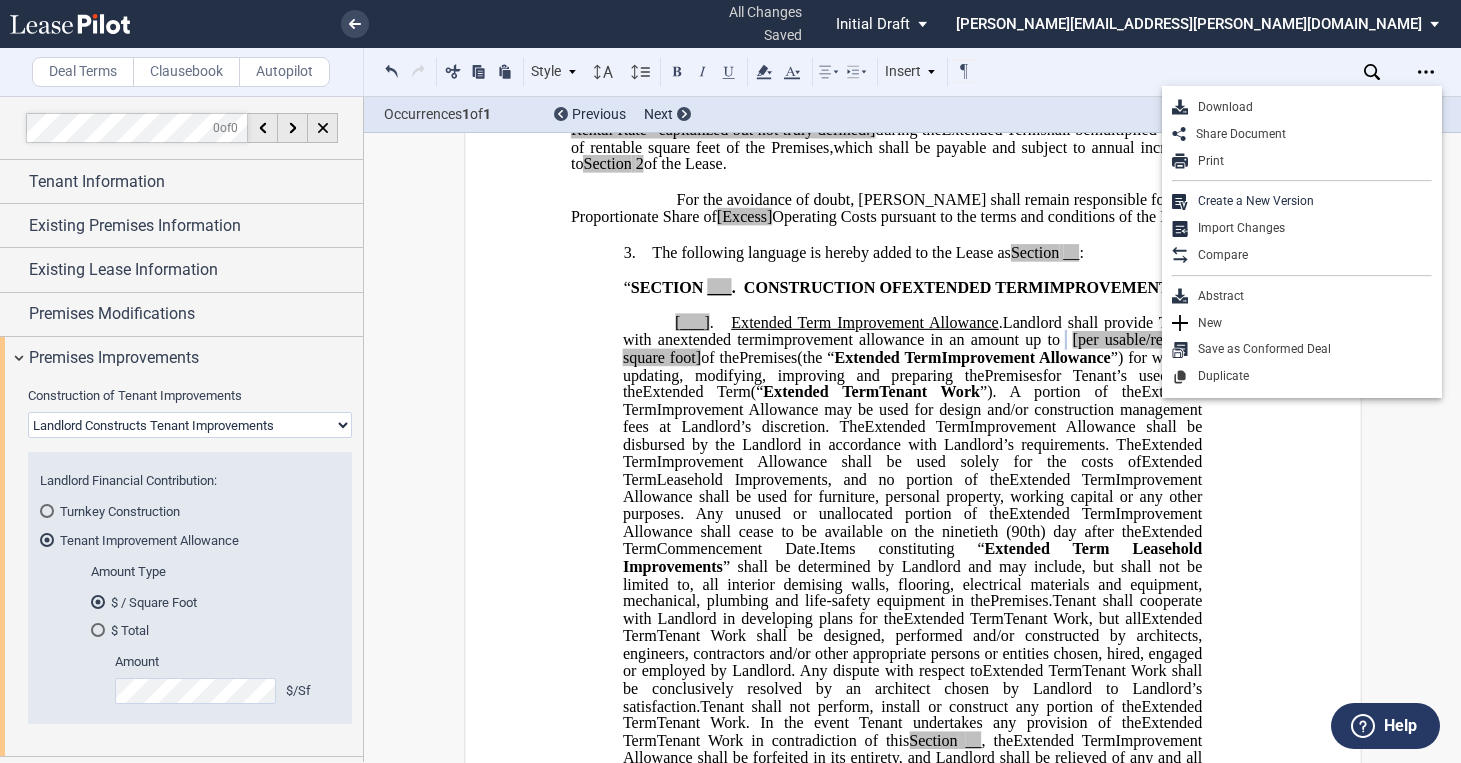 click on "Download" at bounding box center [1310, 107] 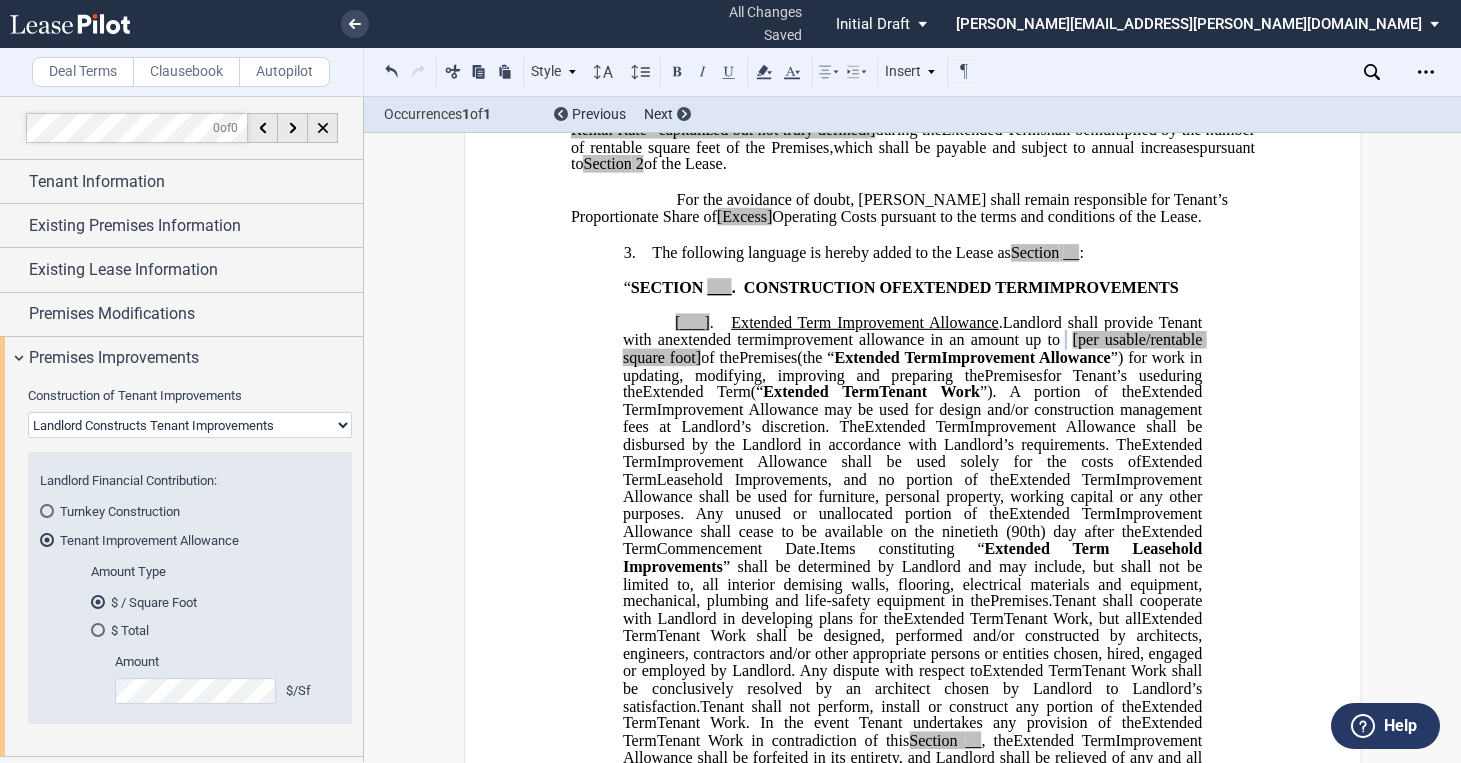 click on "Construction of Tenant Improvements
Landlord Constructs Tenant Improvements
Tenant Constructs Tenant Improvements
"As Is" - No Tenant Improvements
Landlord Financial Contribution:
Turnkey Construction
Tenant Improvement Allowance
Amount Type" at bounding box center (181, 568) 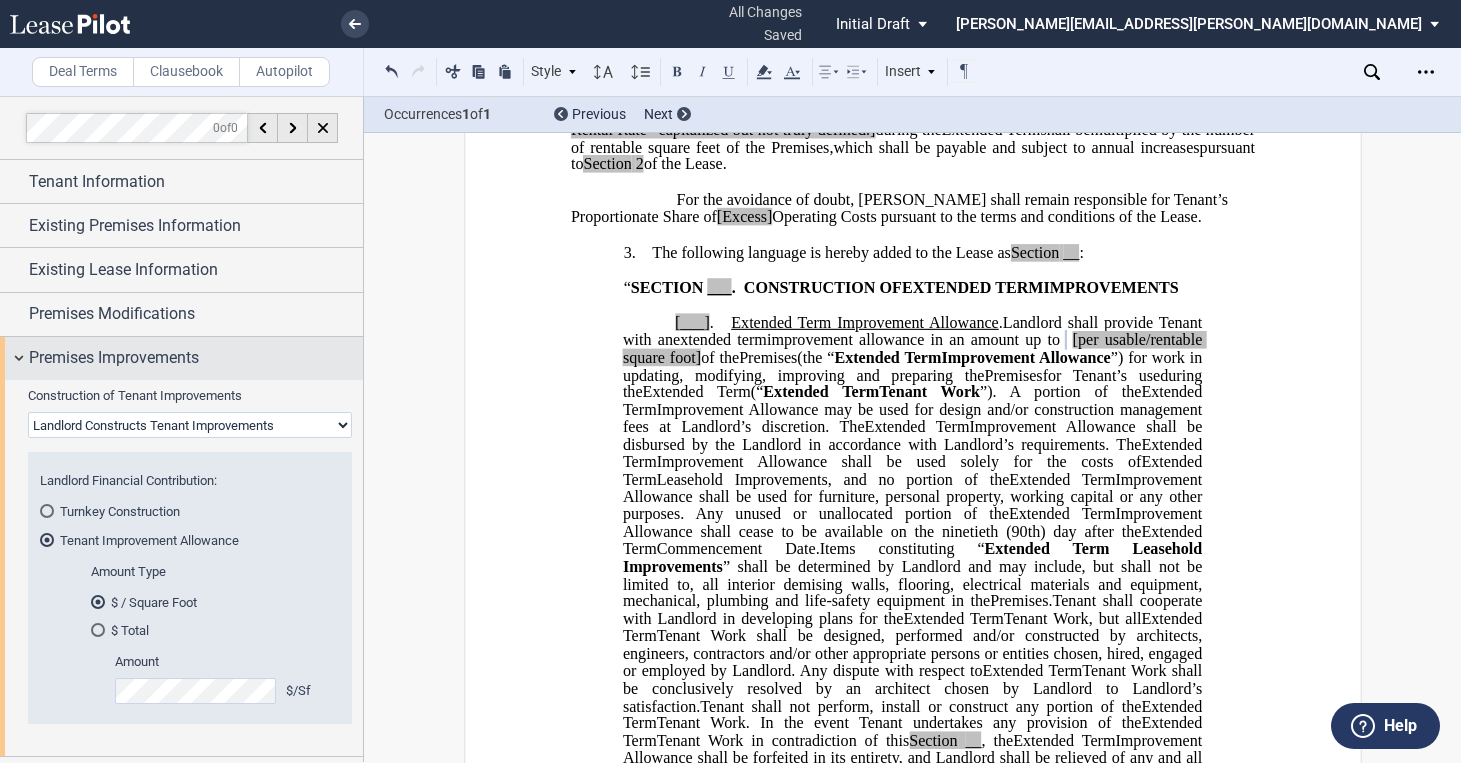 click on "Premises Improvements" at bounding box center [181, 358] 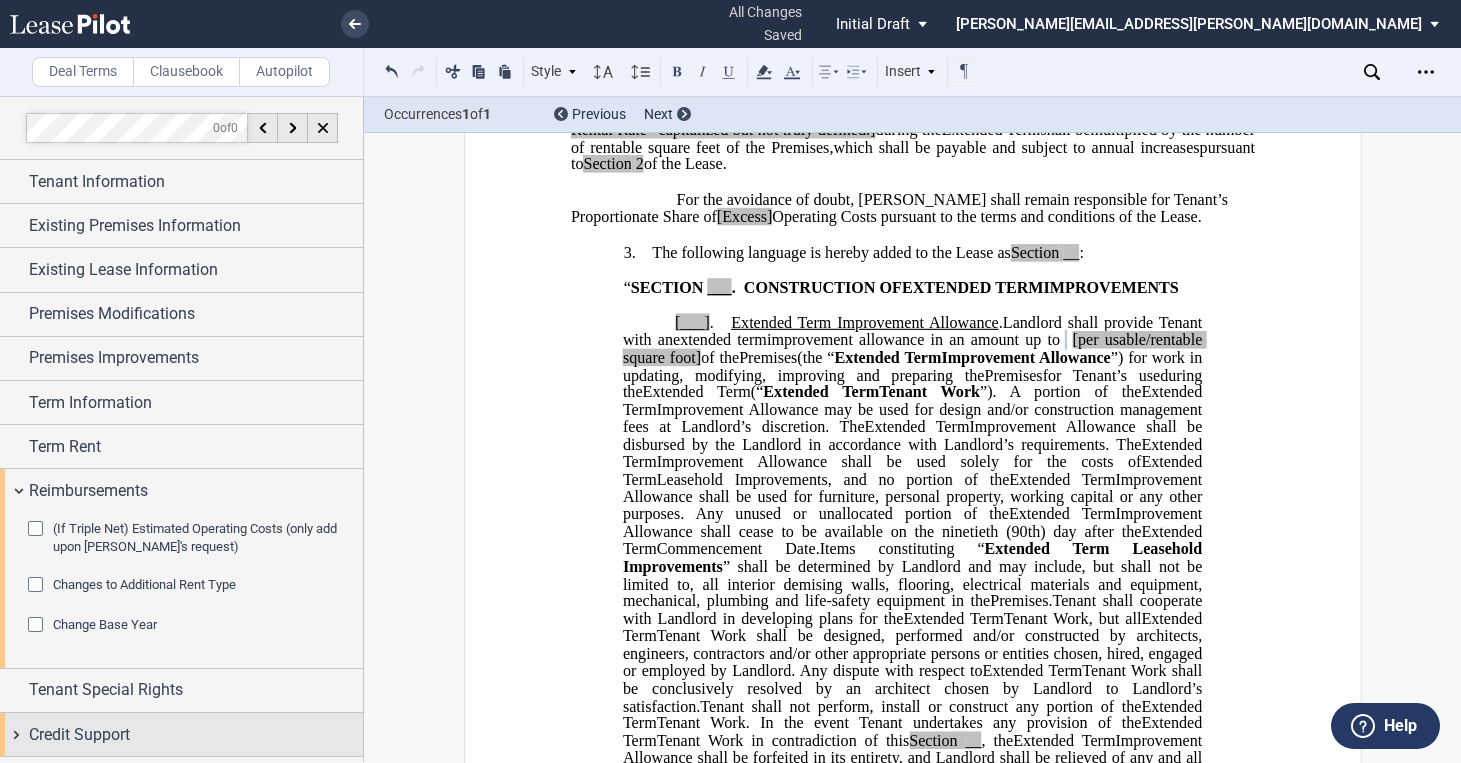 scroll, scrollTop: 39, scrollLeft: 0, axis: vertical 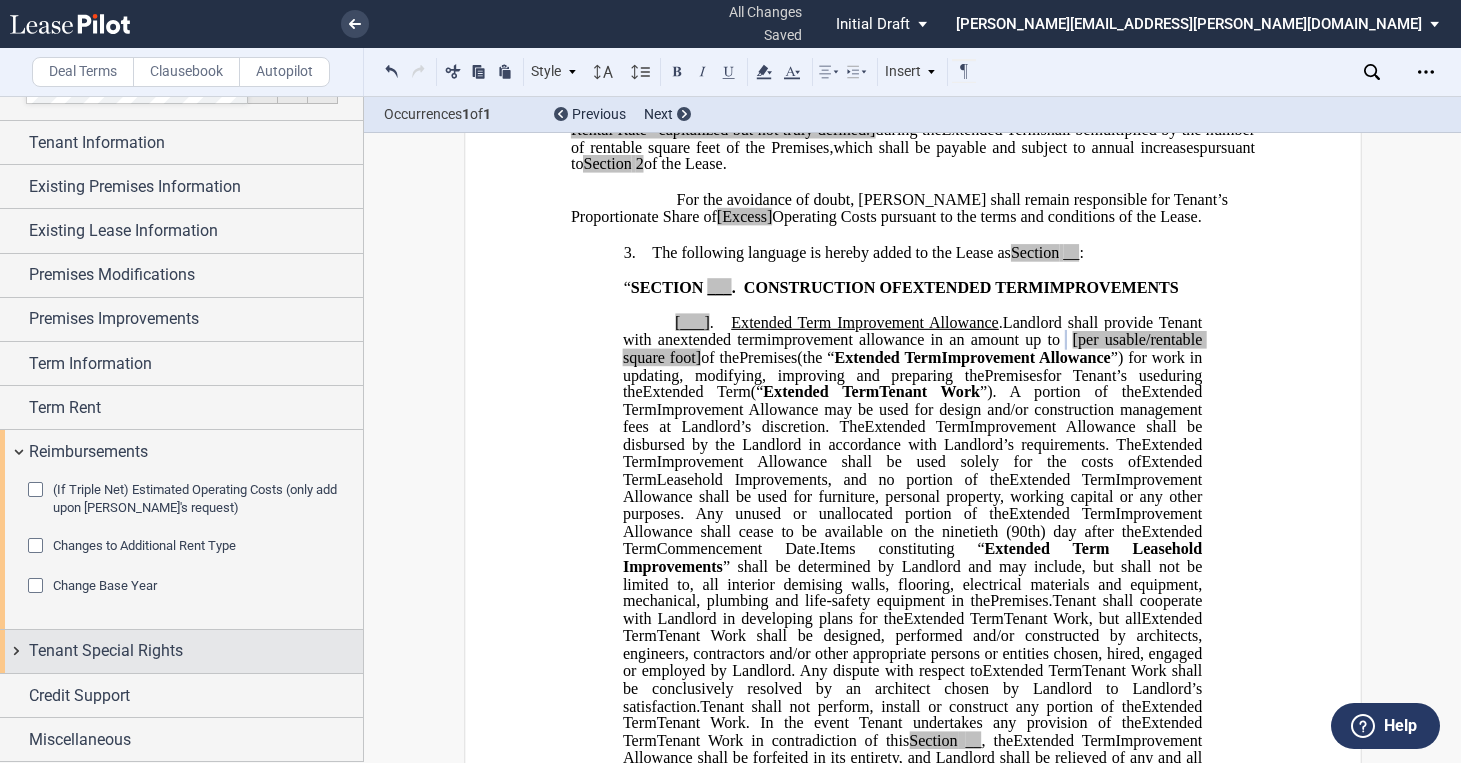 click on "Tenant Special Rights" at bounding box center (181, 651) 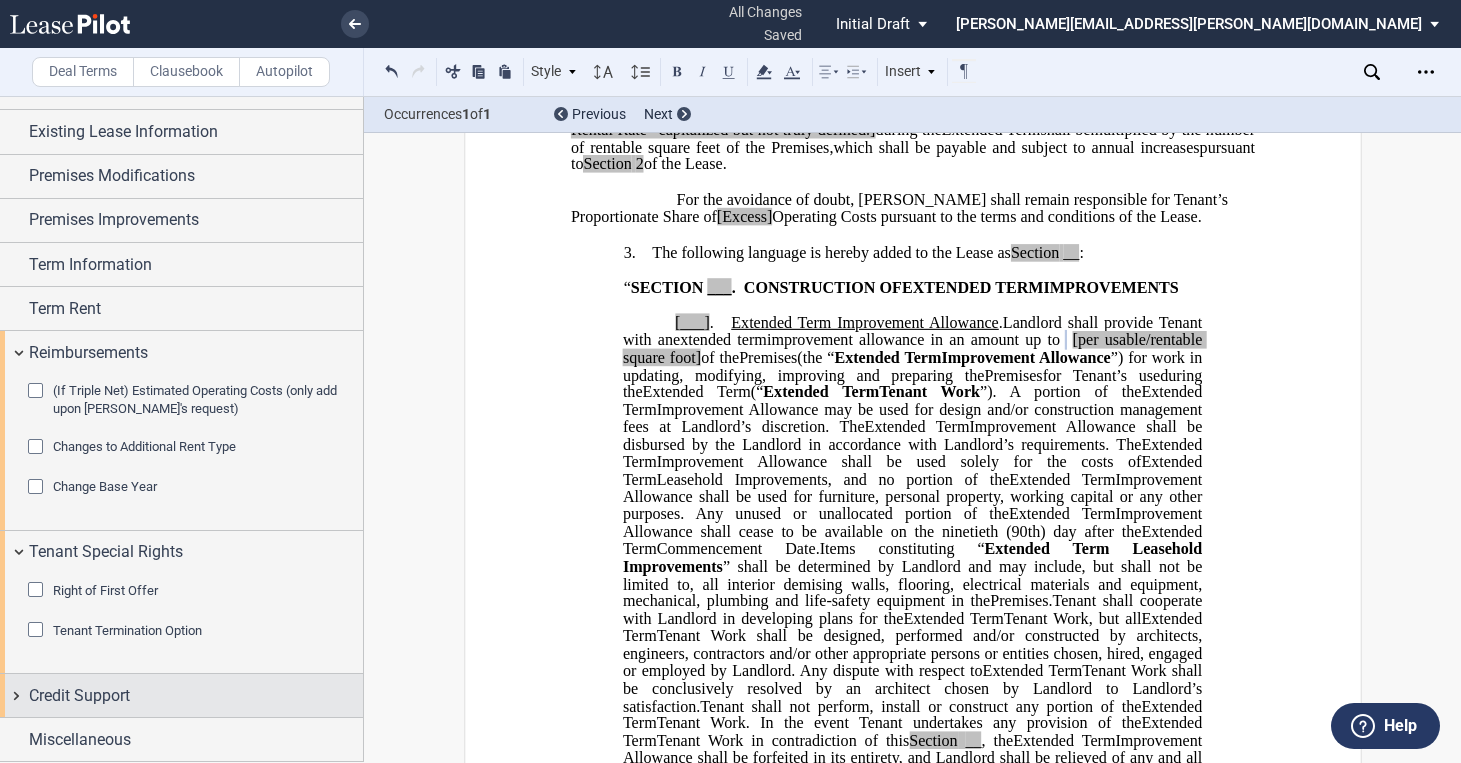 click on "Credit Support" at bounding box center [181, 695] 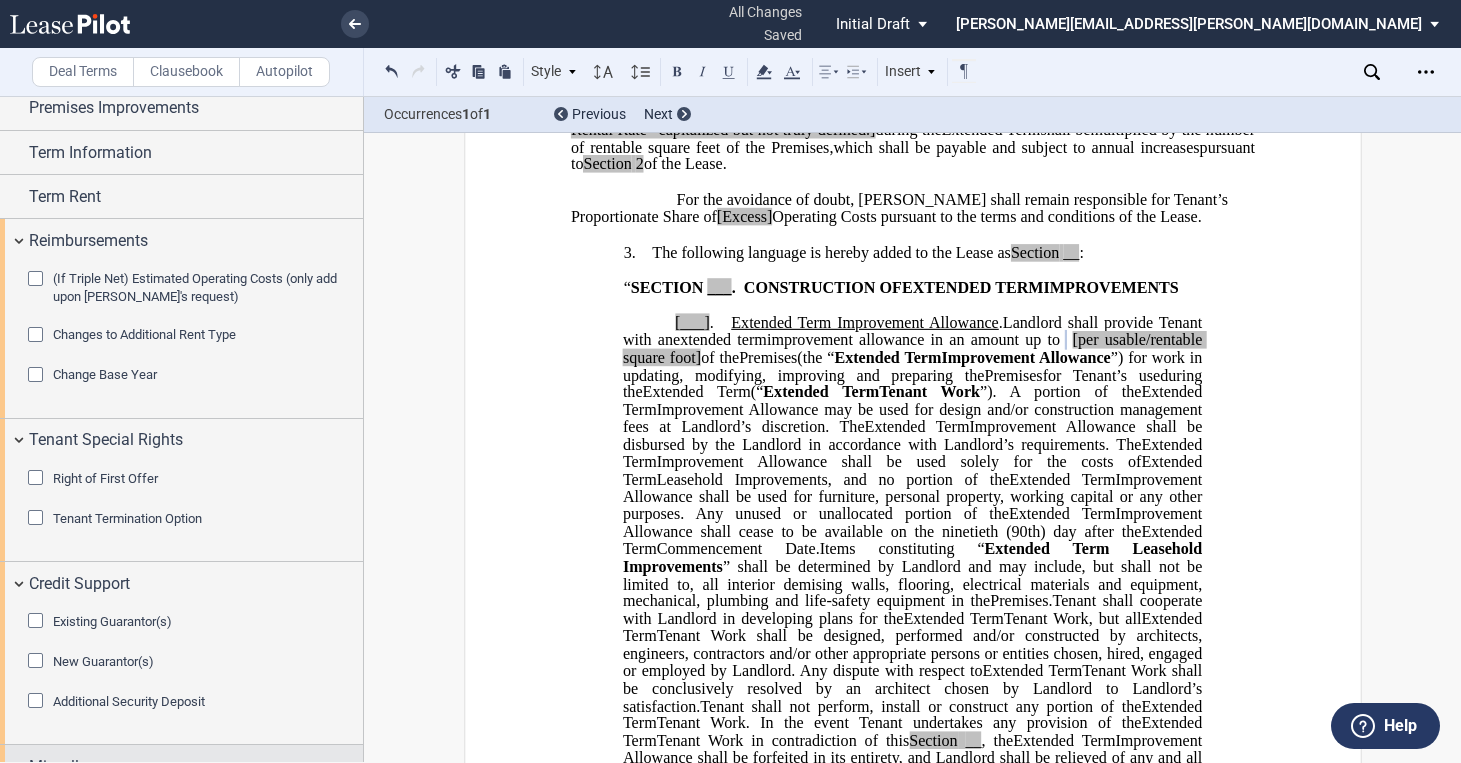 scroll, scrollTop: 277, scrollLeft: 0, axis: vertical 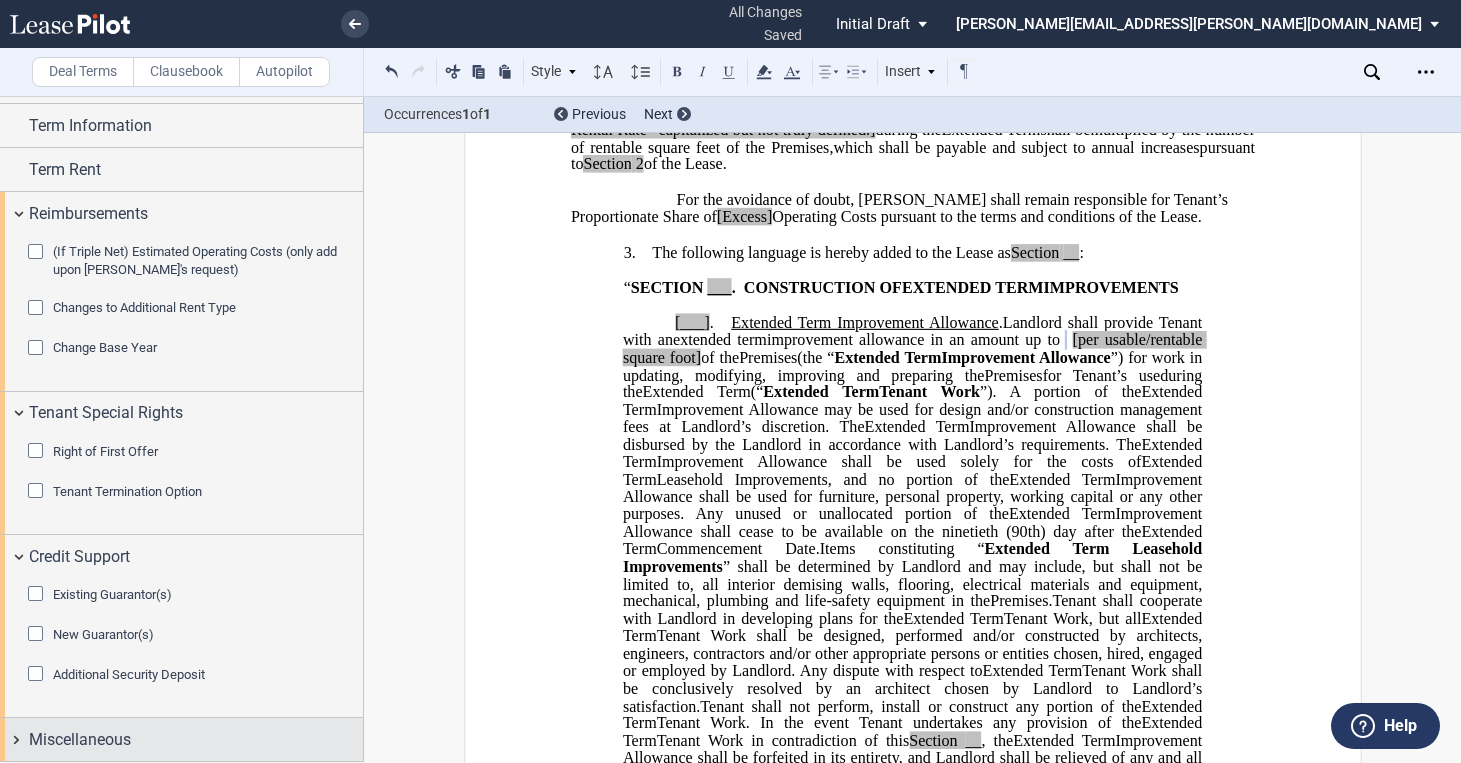 click on "Miscellaneous" at bounding box center [80, 740] 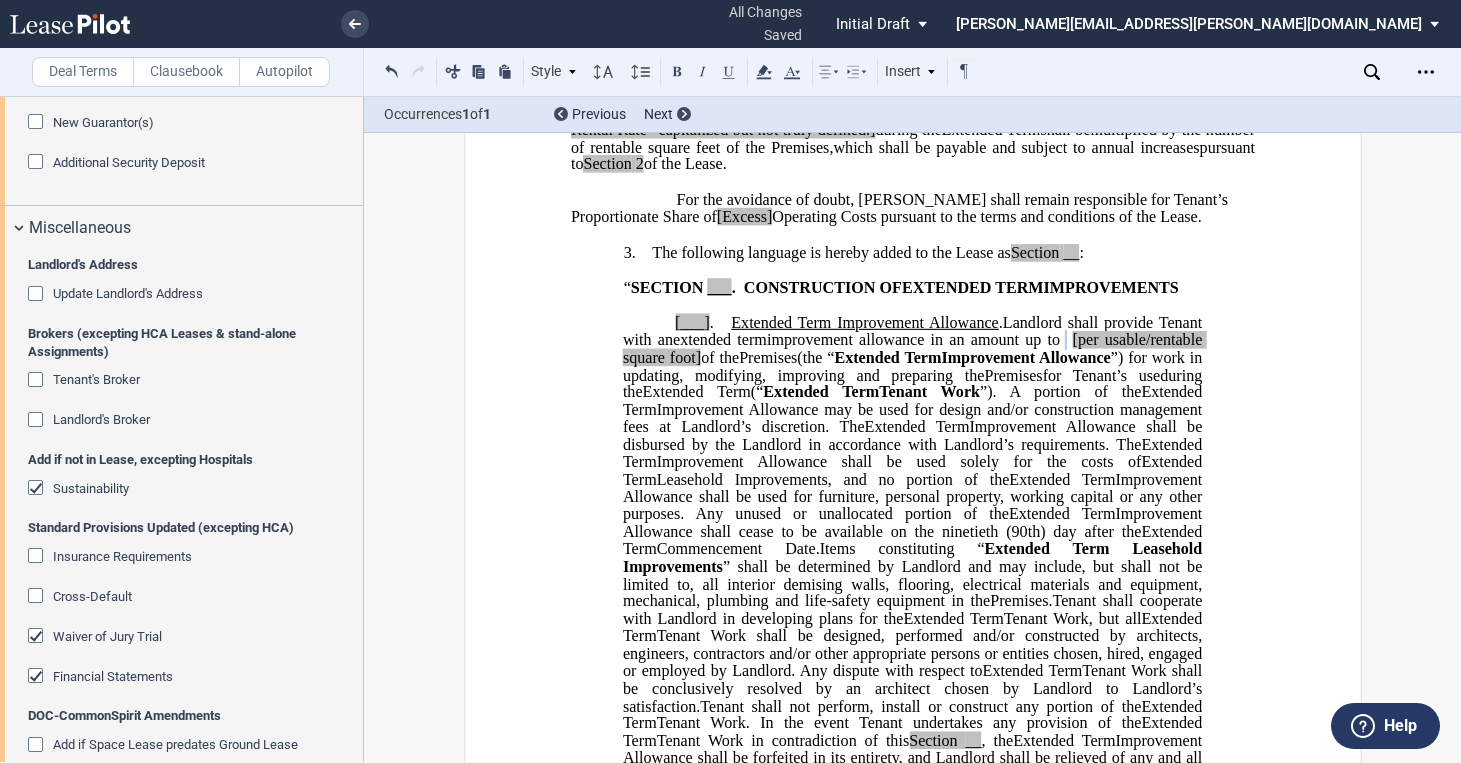 scroll, scrollTop: 897, scrollLeft: 0, axis: vertical 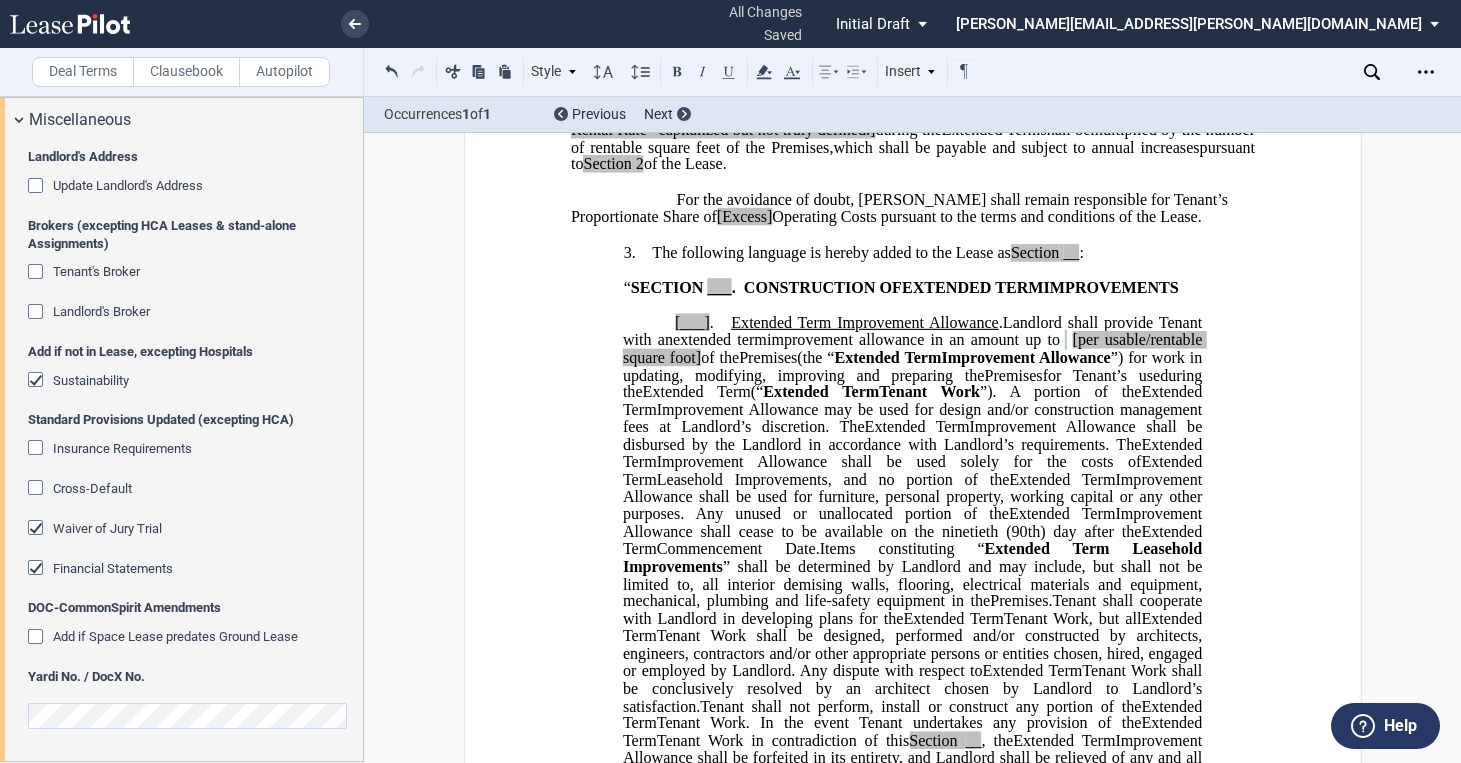 click at bounding box center (38, 274) 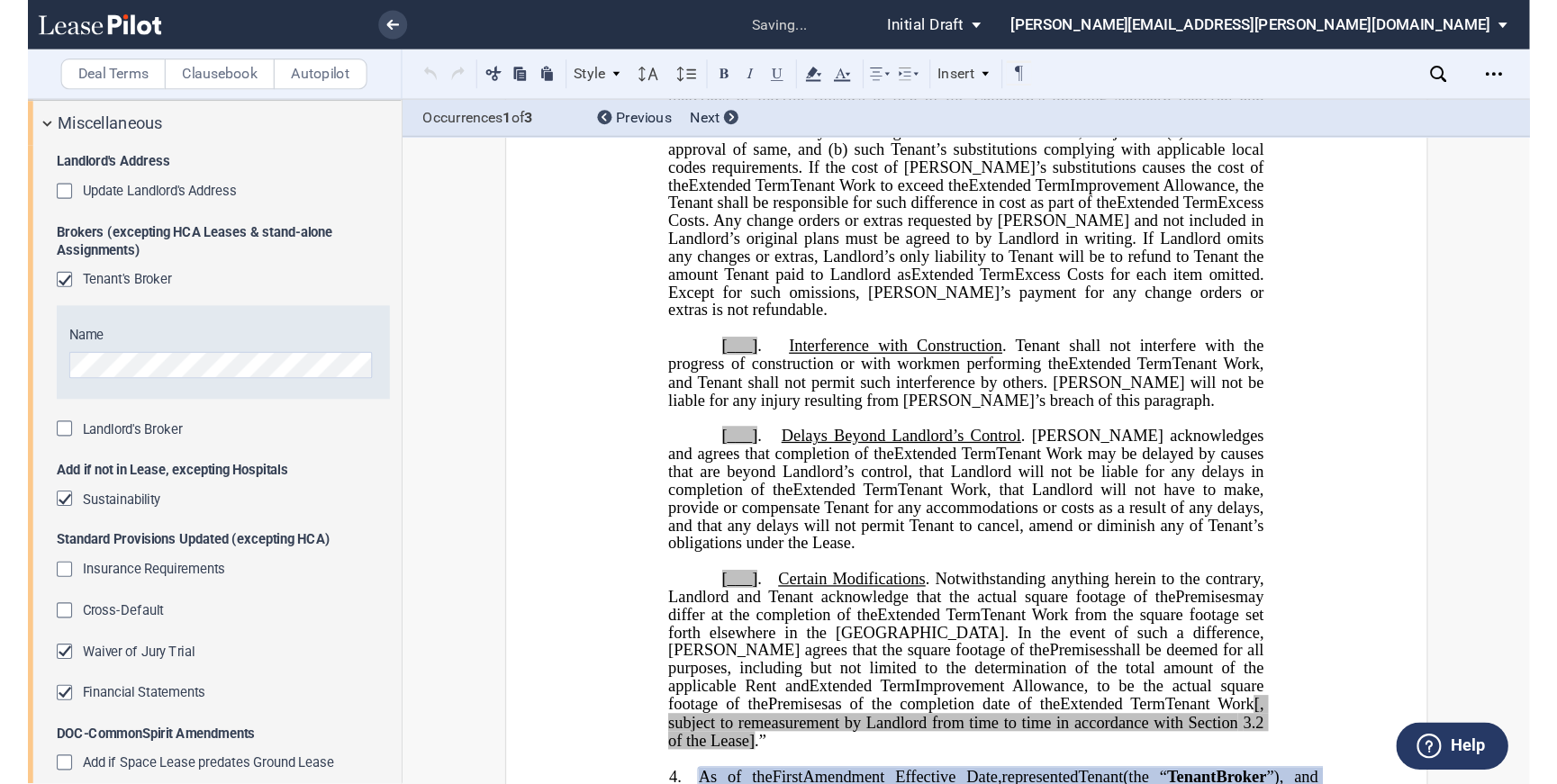 scroll, scrollTop: 2196, scrollLeft: 0, axis: vertical 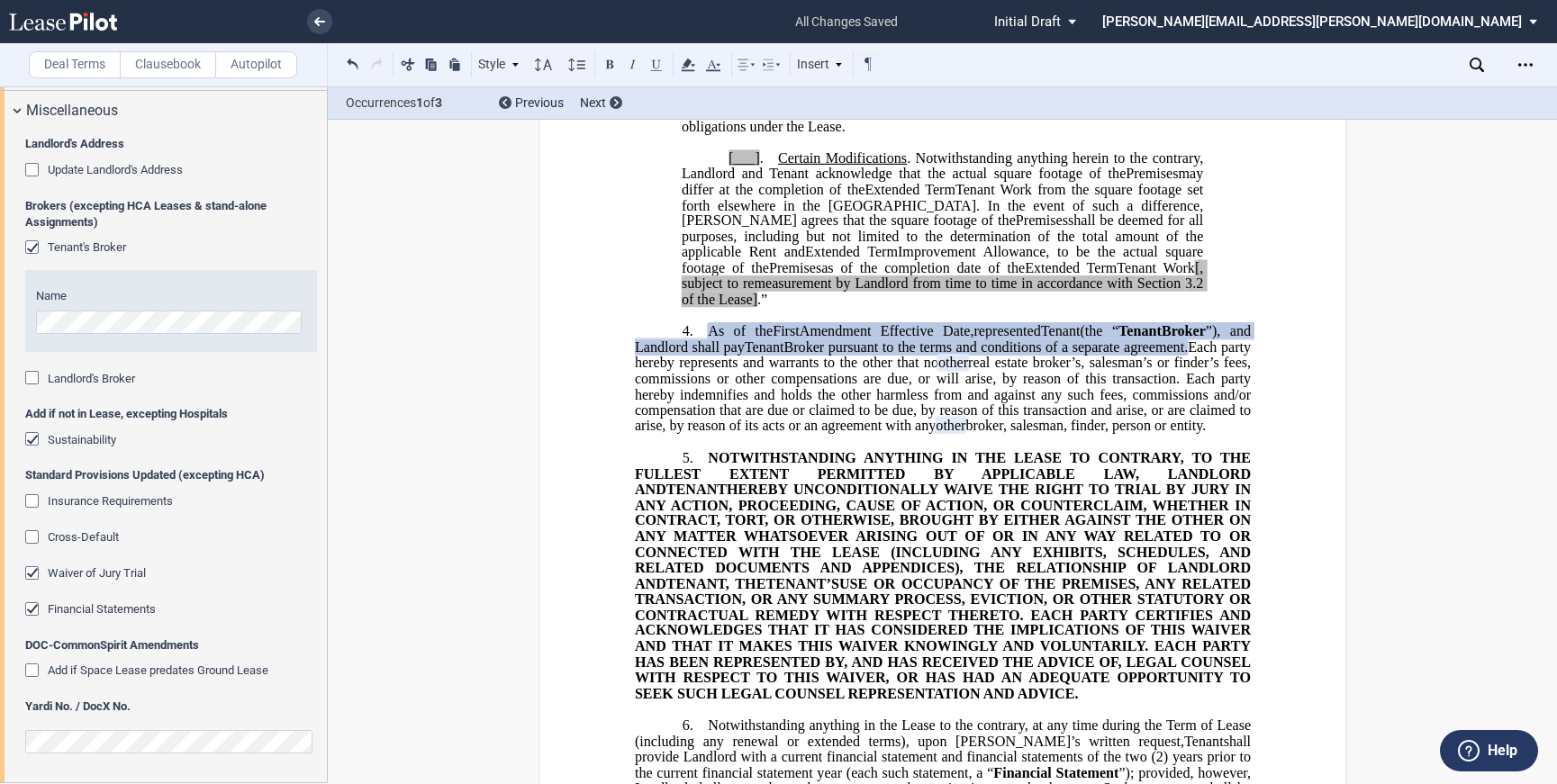 drag, startPoint x: 774, startPoint y: 426, endPoint x: 706, endPoint y: 318, distance: 127.62445 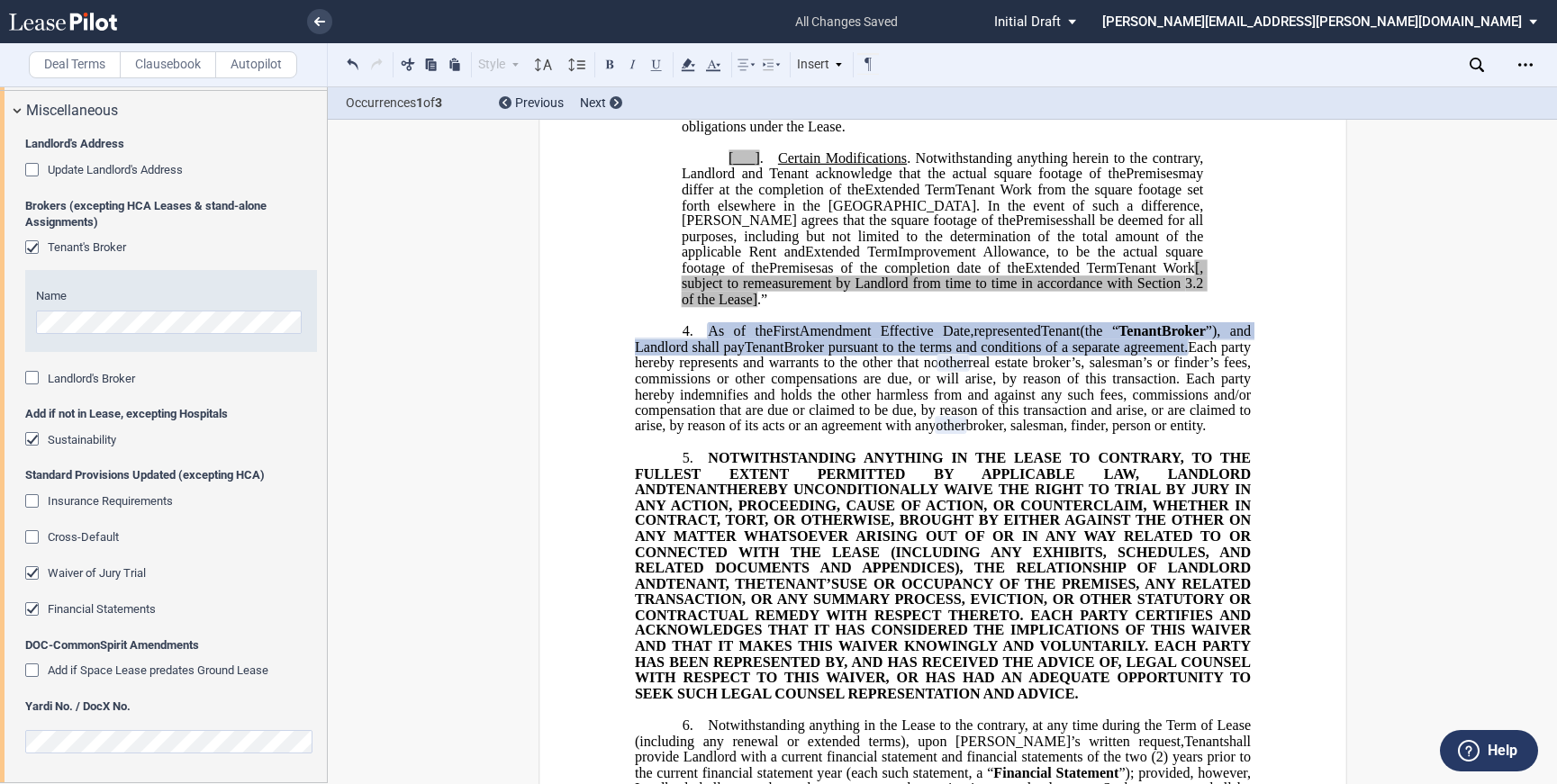 drag, startPoint x: 728, startPoint y: 329, endPoint x: 720, endPoint y: 349, distance: 21.540659 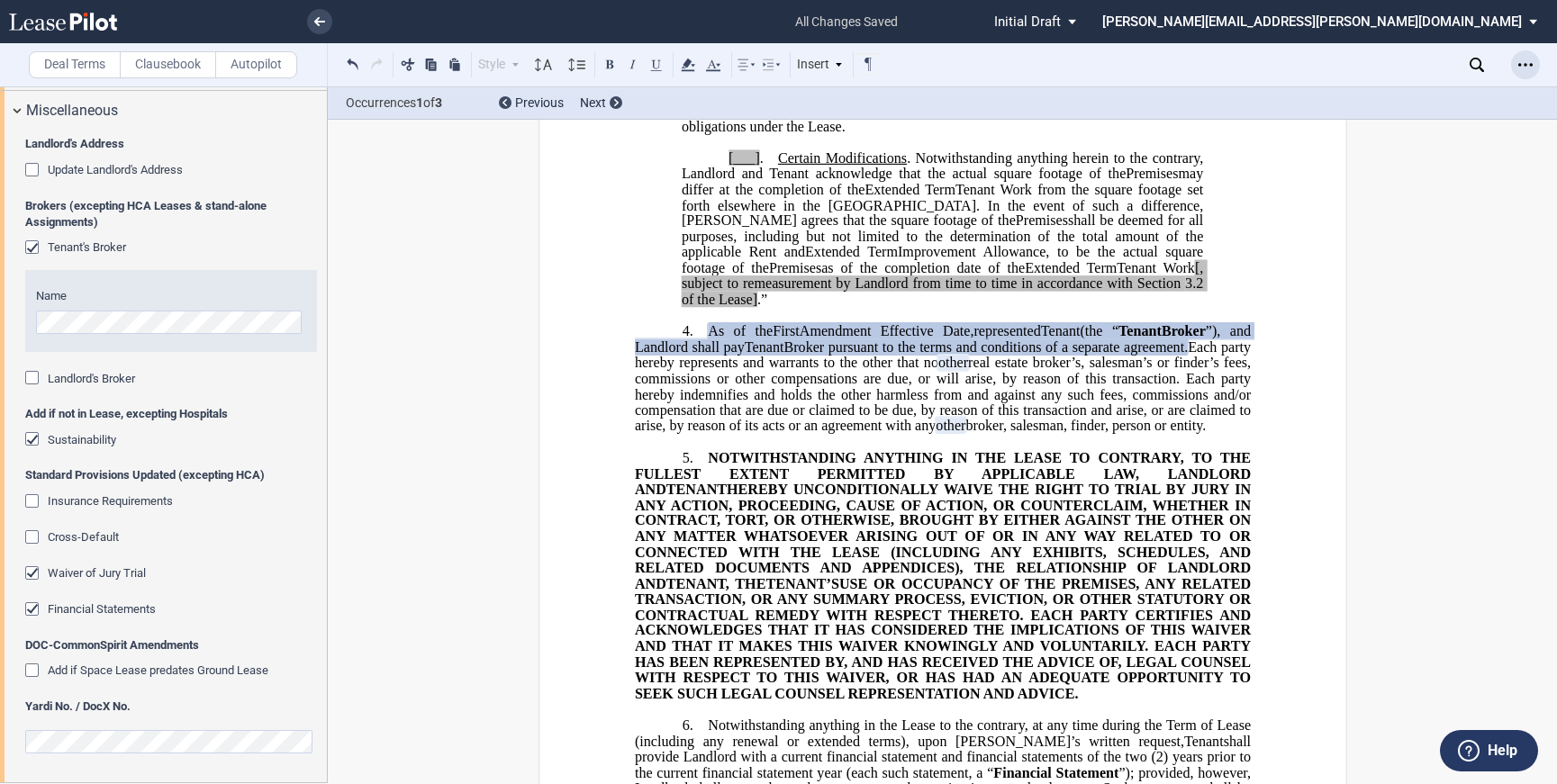 click at bounding box center (1525, 65) 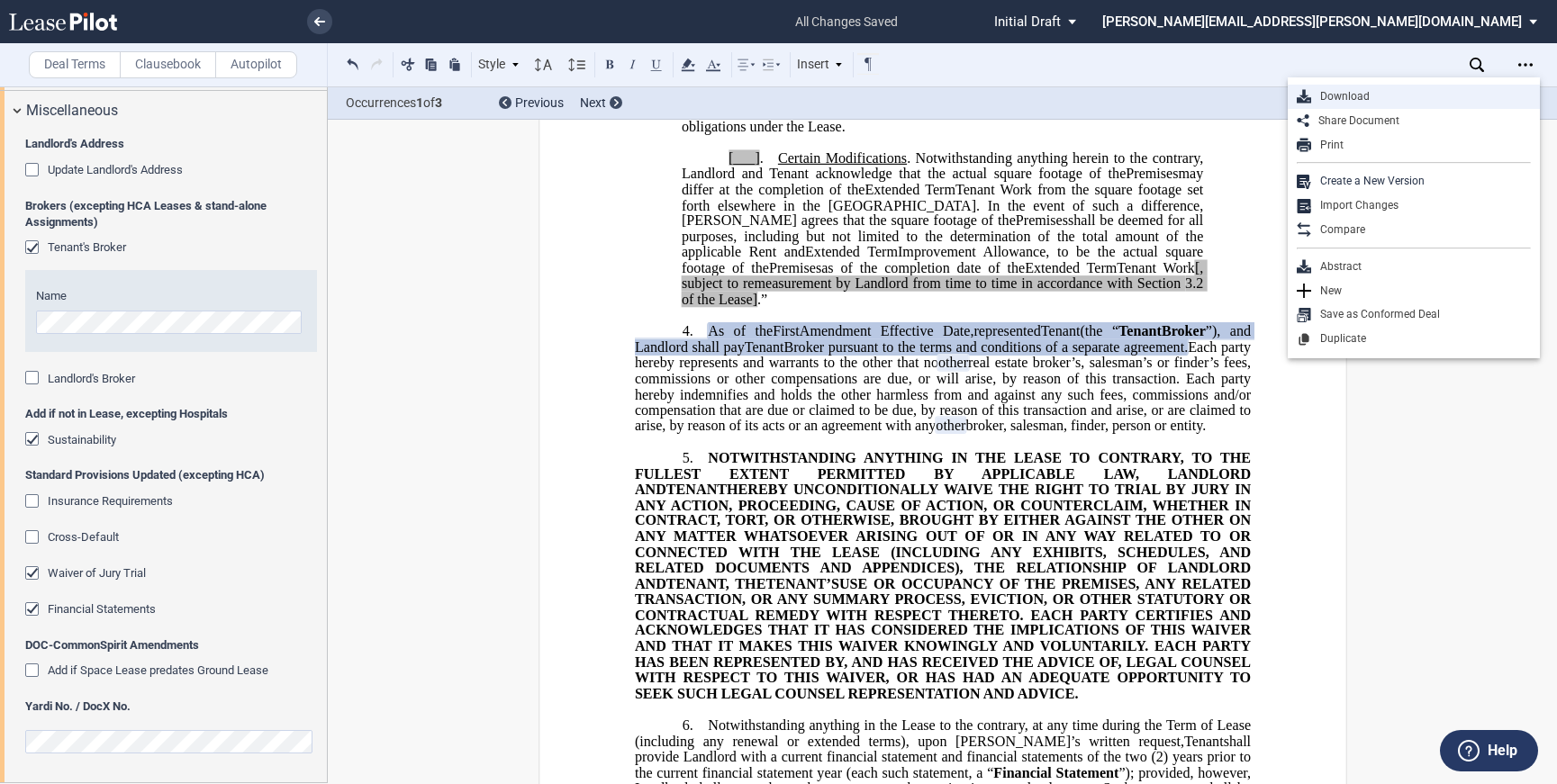 click on "Download" at bounding box center [1421, 96] 